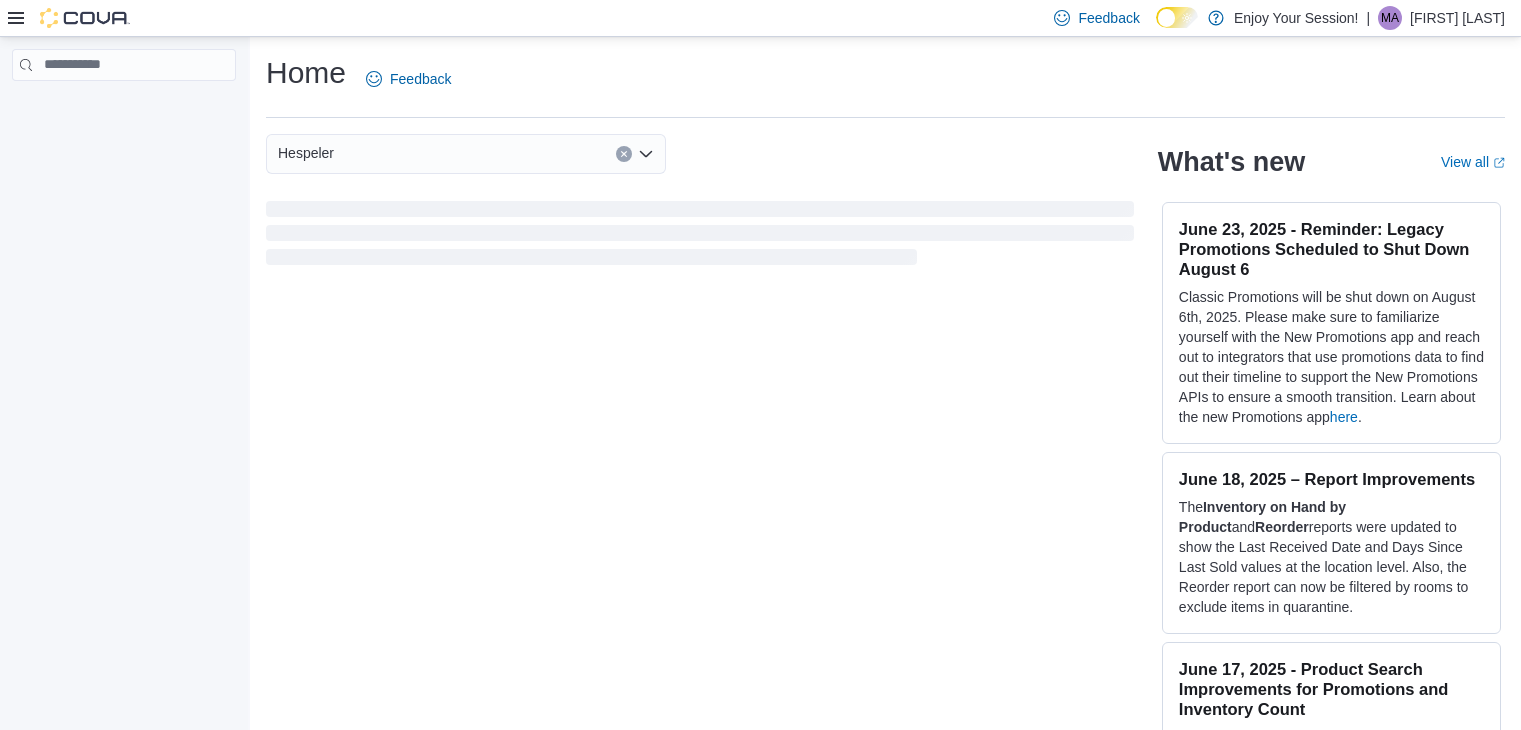 scroll, scrollTop: 0, scrollLeft: 0, axis: both 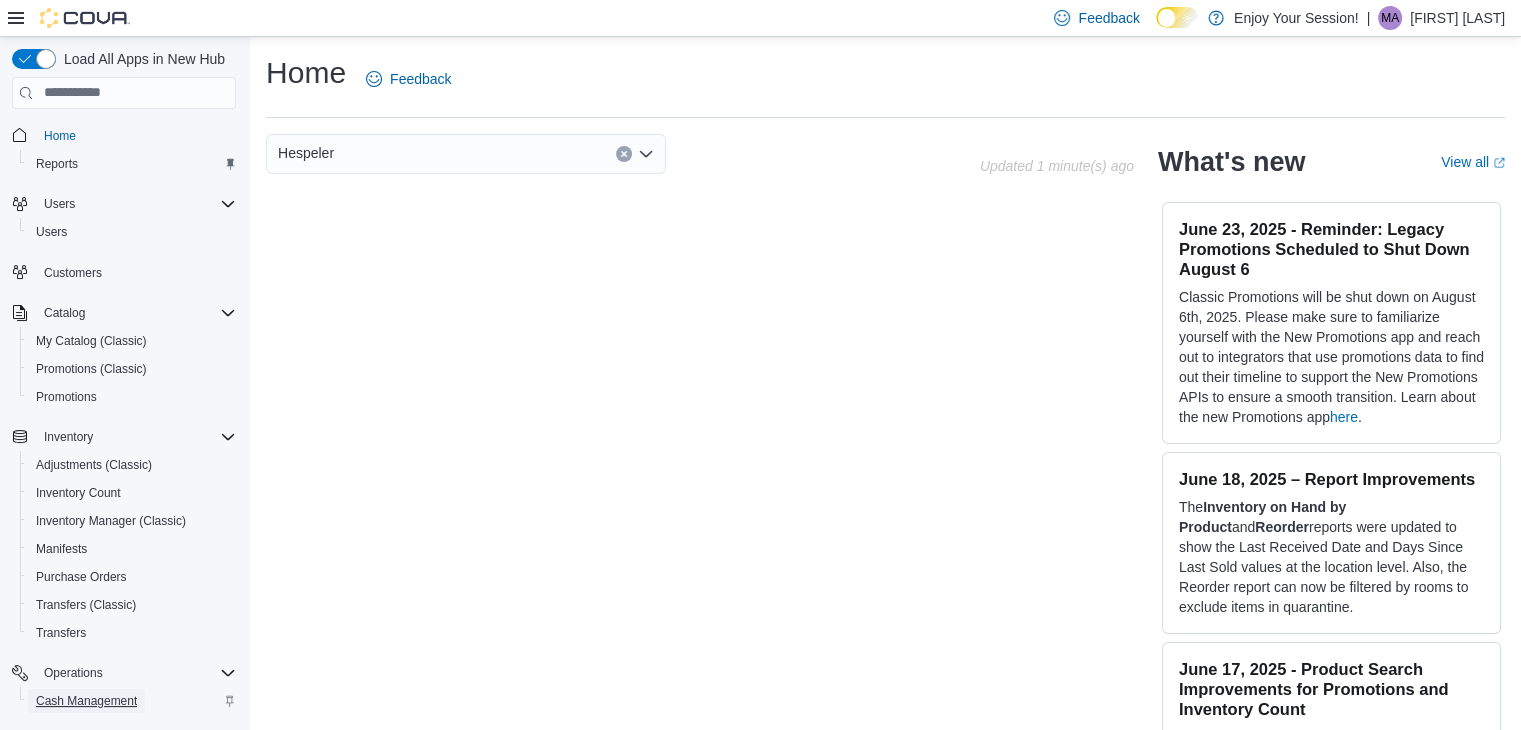 click on "Cash Management" at bounding box center [86, 701] 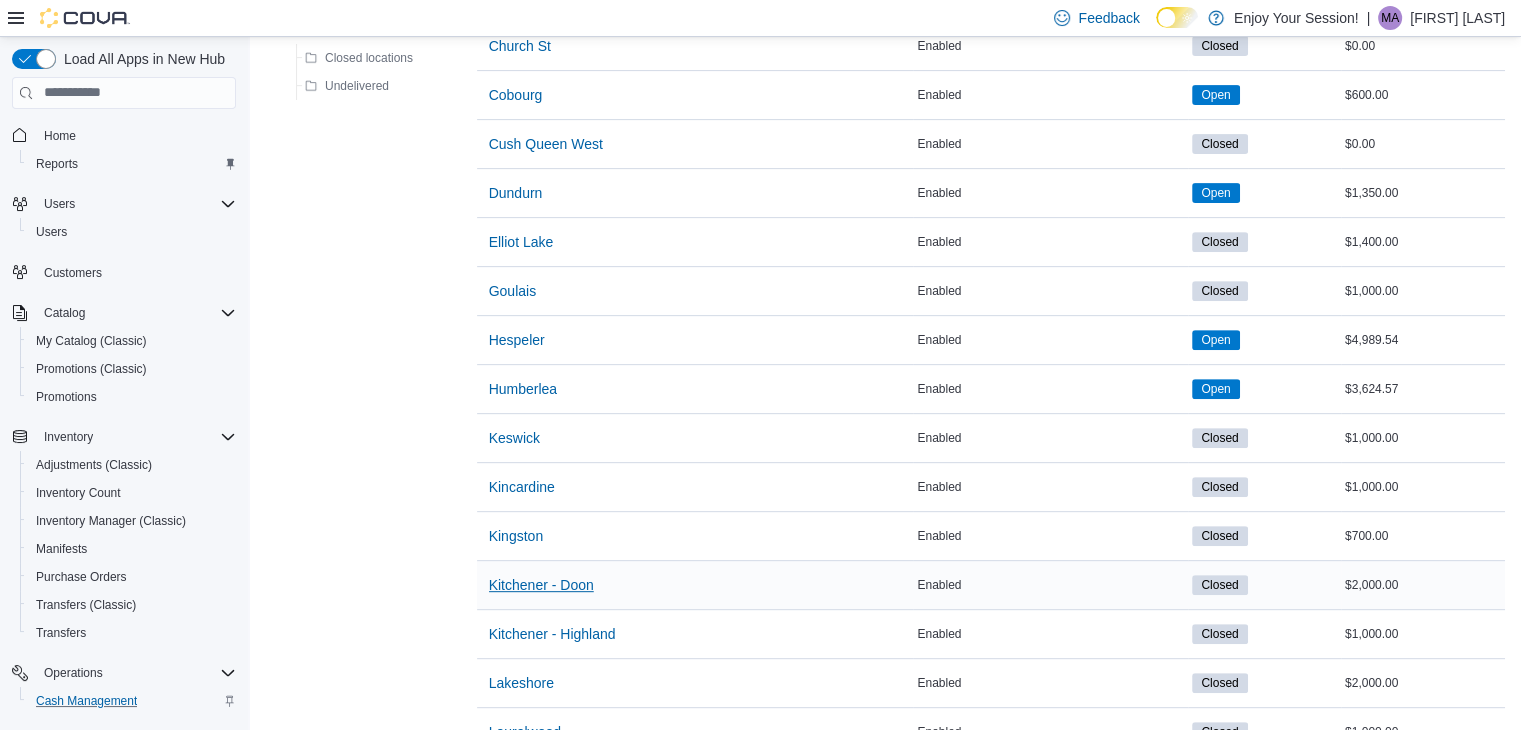 scroll, scrollTop: 700, scrollLeft: 0, axis: vertical 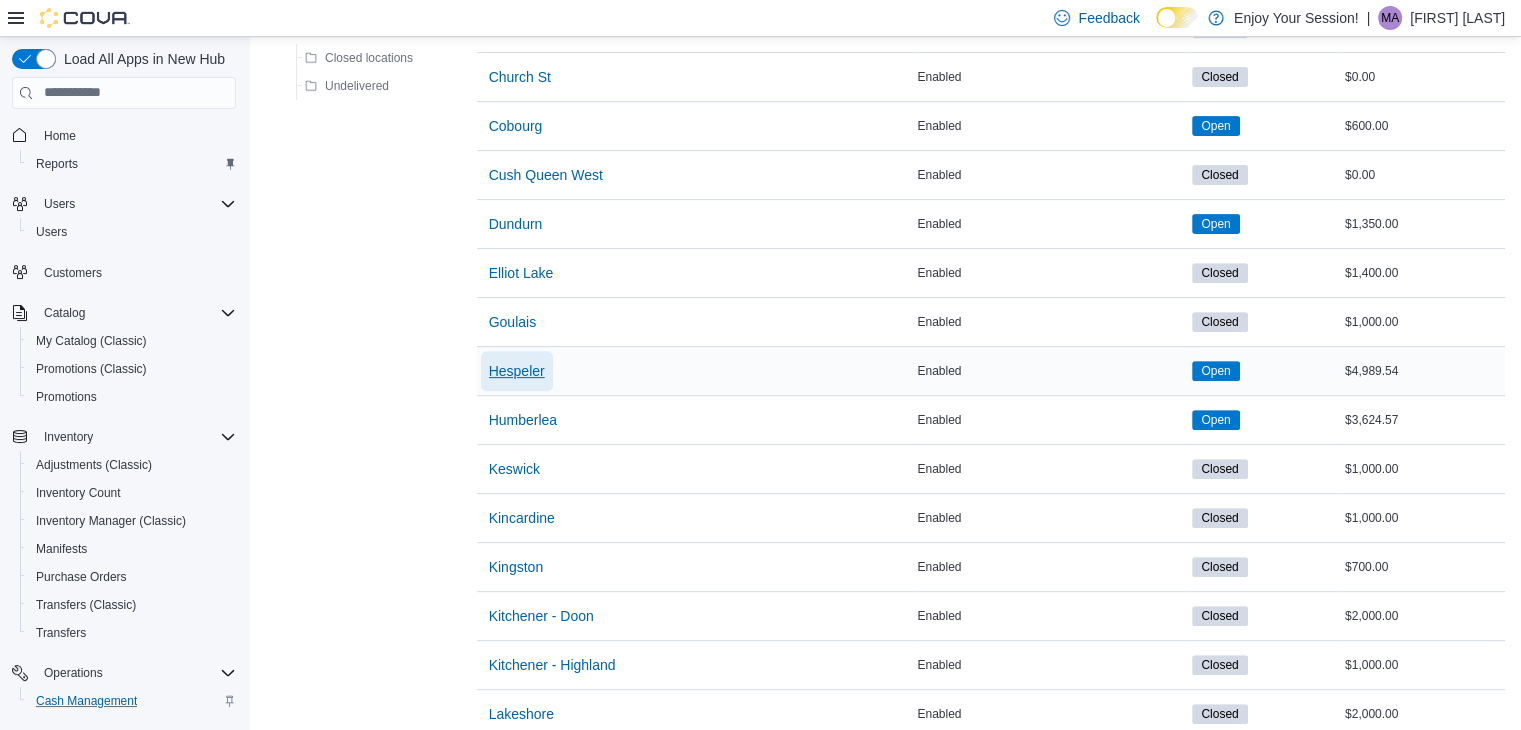 click on "Hespeler" at bounding box center [517, 371] 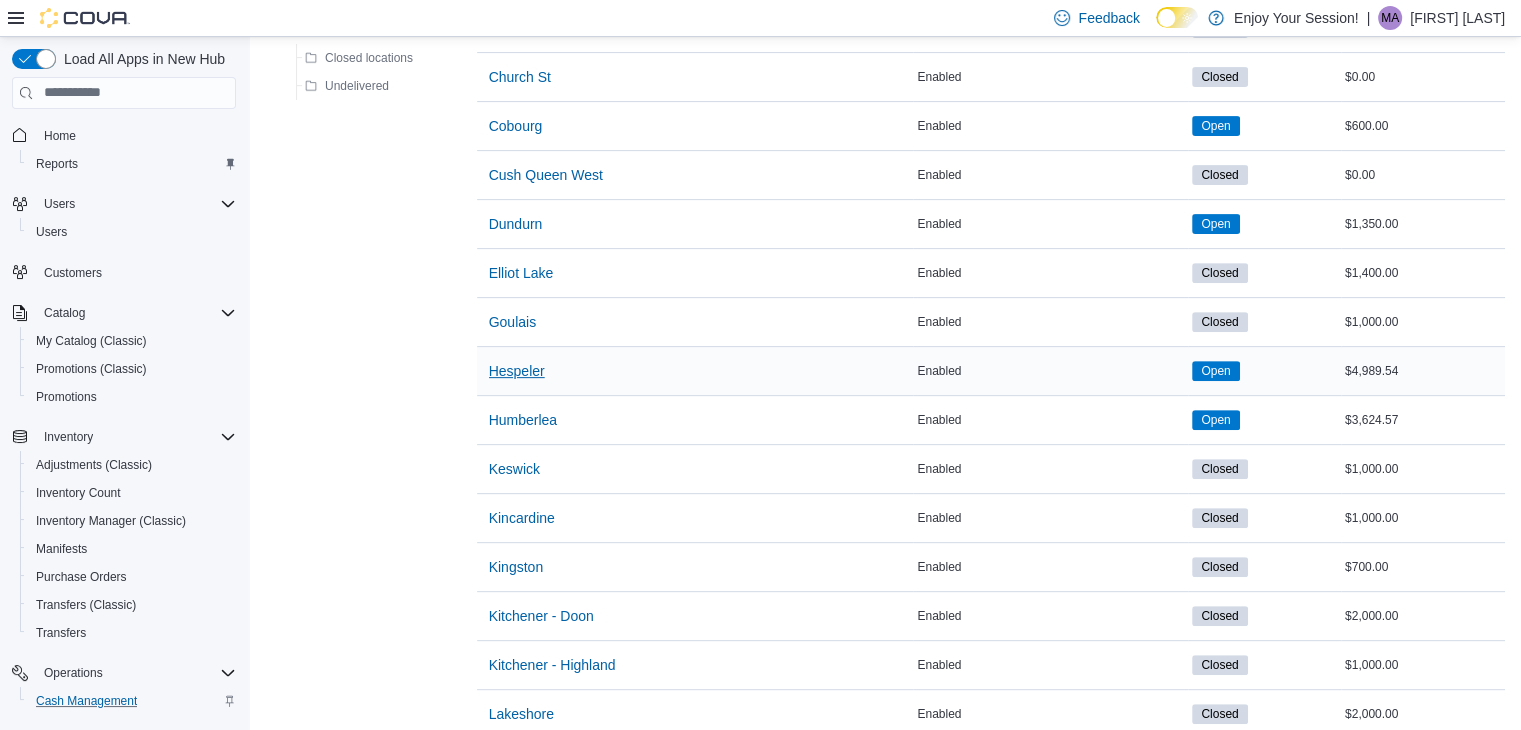 scroll, scrollTop: 0, scrollLeft: 0, axis: both 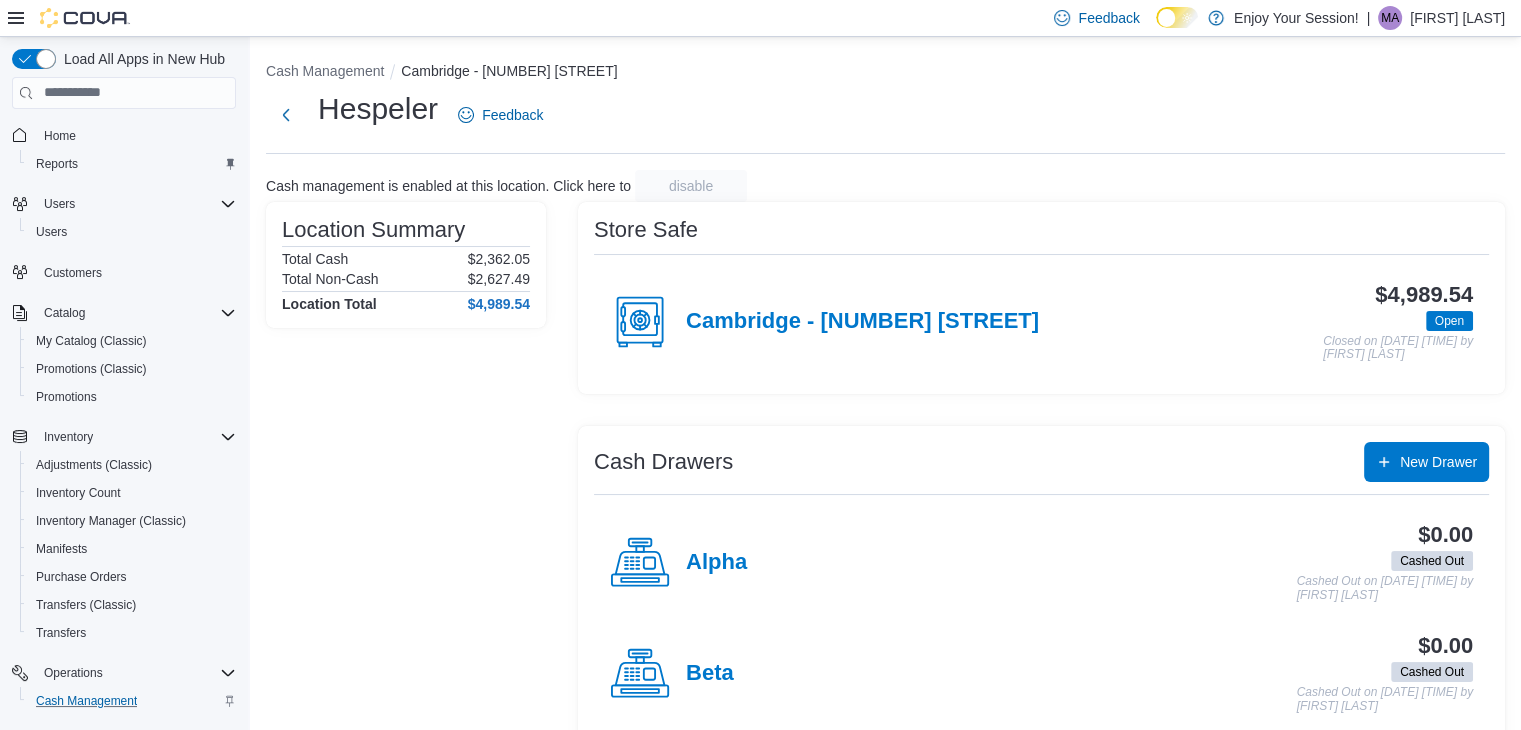 click on "$4,989.54   Open Closed on [DATE] [TIME] by     [FIRST] [LAST]" at bounding box center (1256, 322) 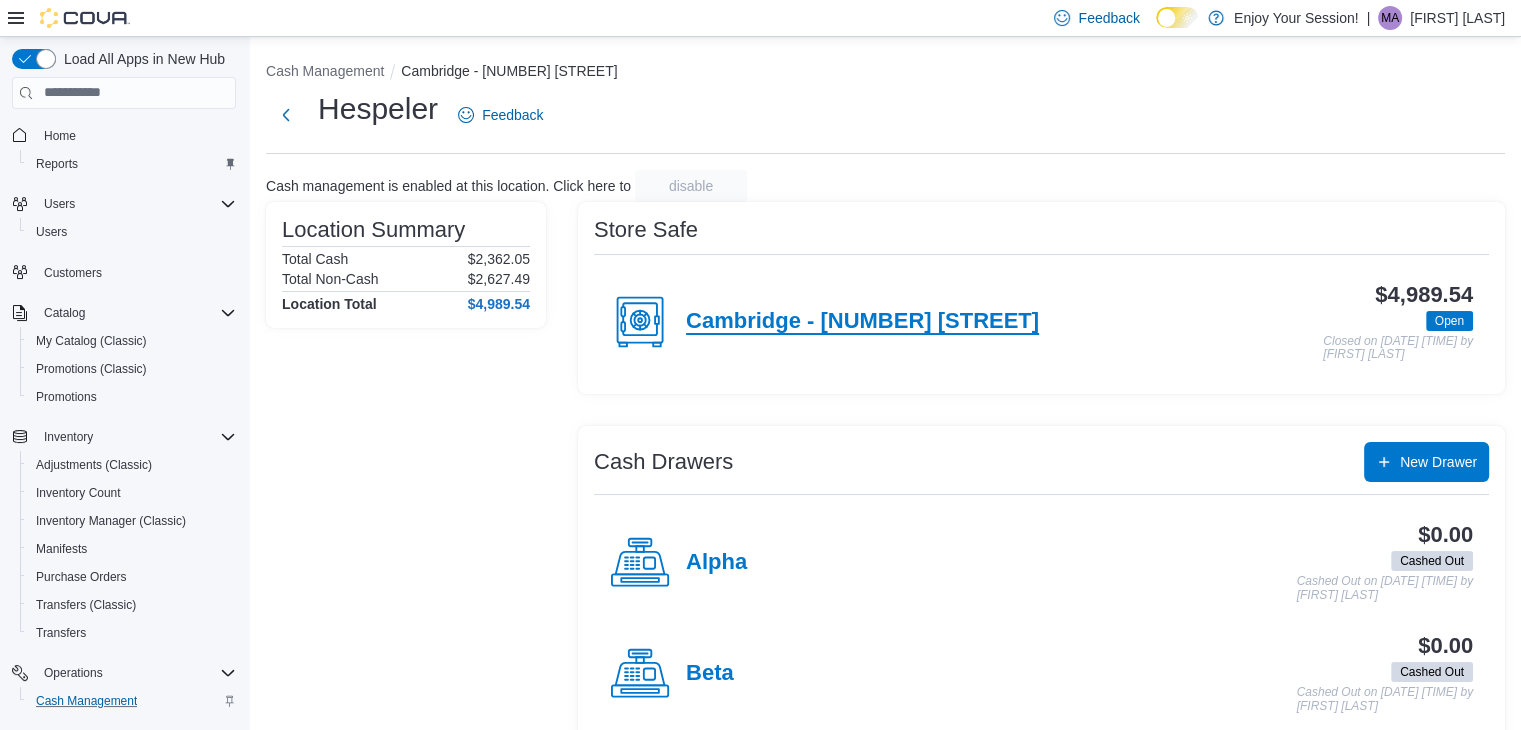 click on "Cambridge - [NUMBER] [STREET]" at bounding box center (862, 322) 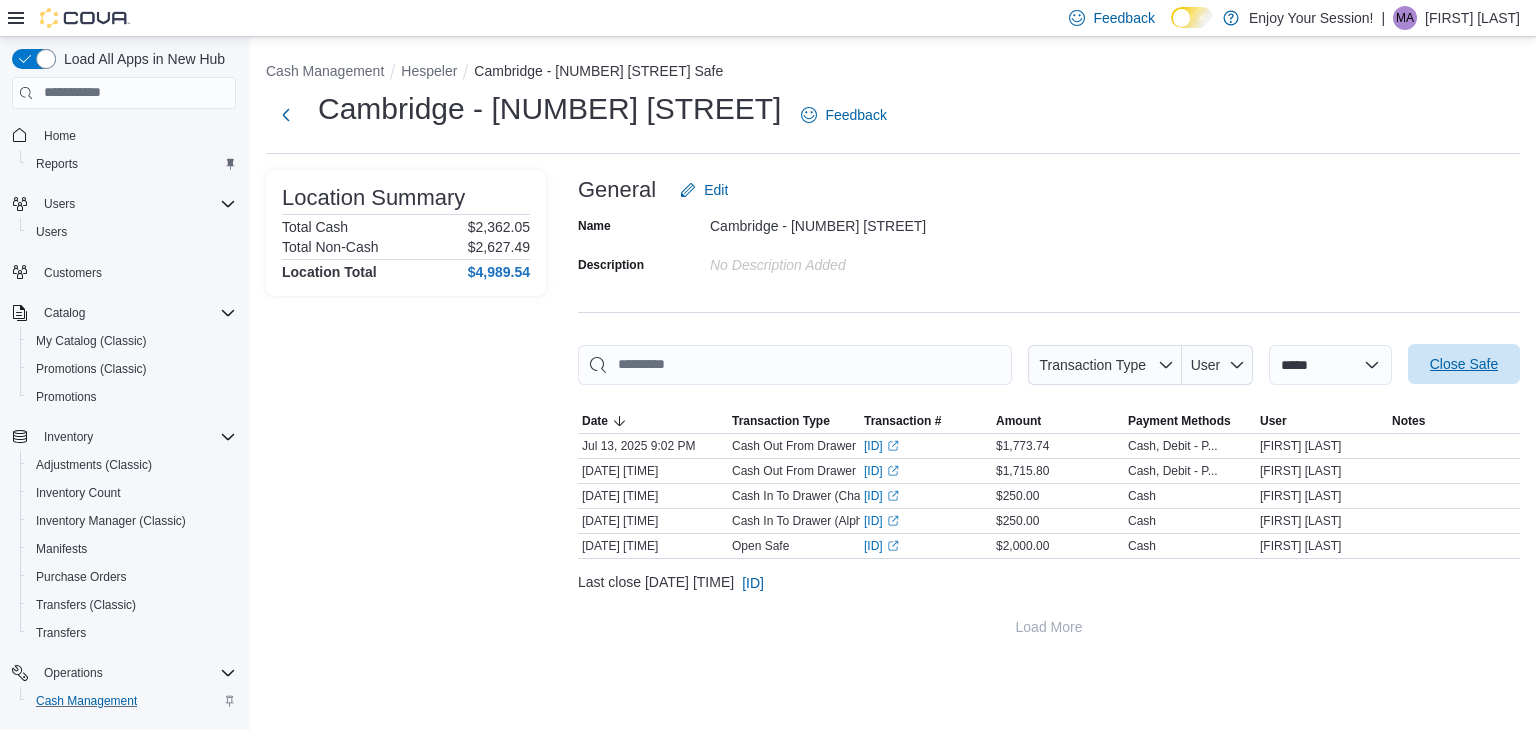 click on "Close Safe" at bounding box center (1464, 364) 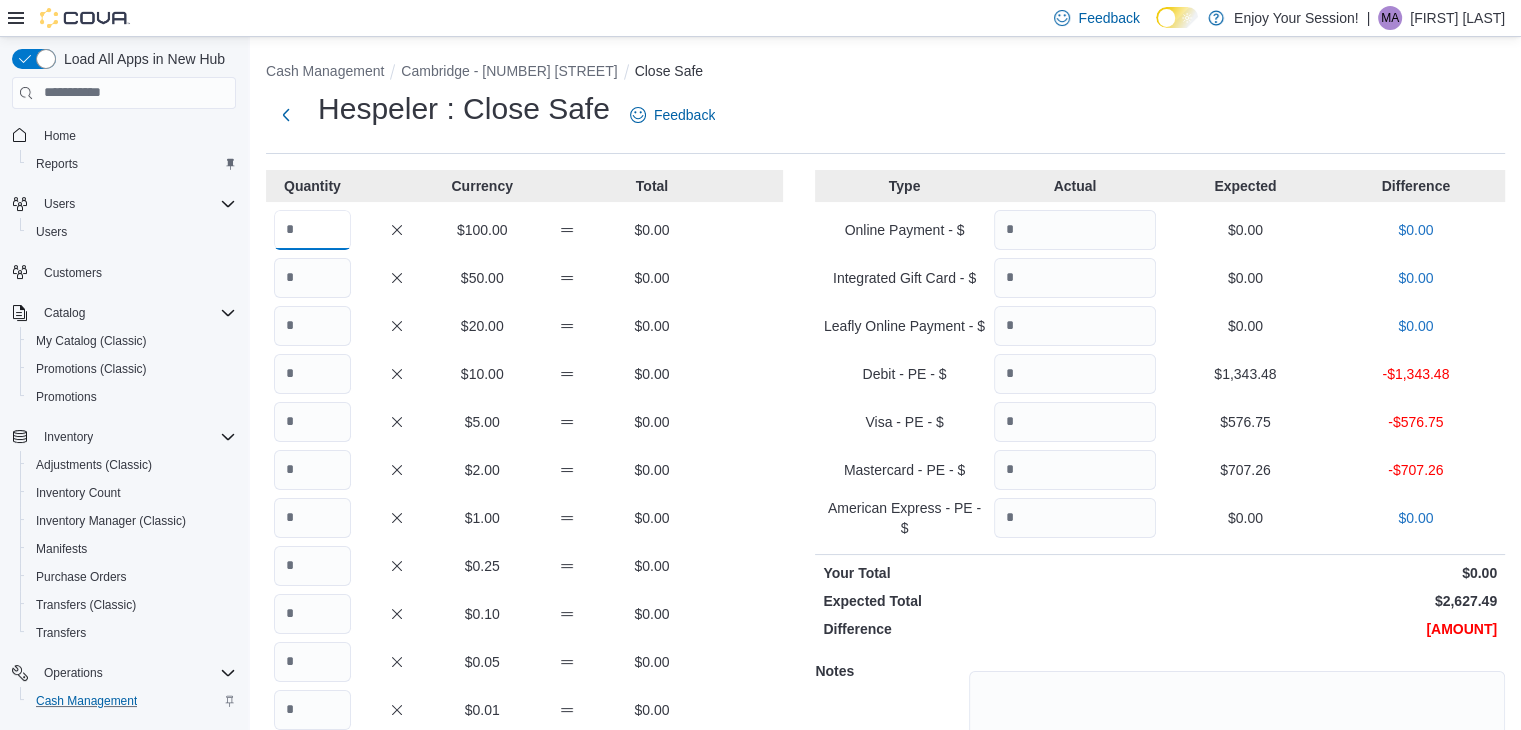 click at bounding box center (312, 230) 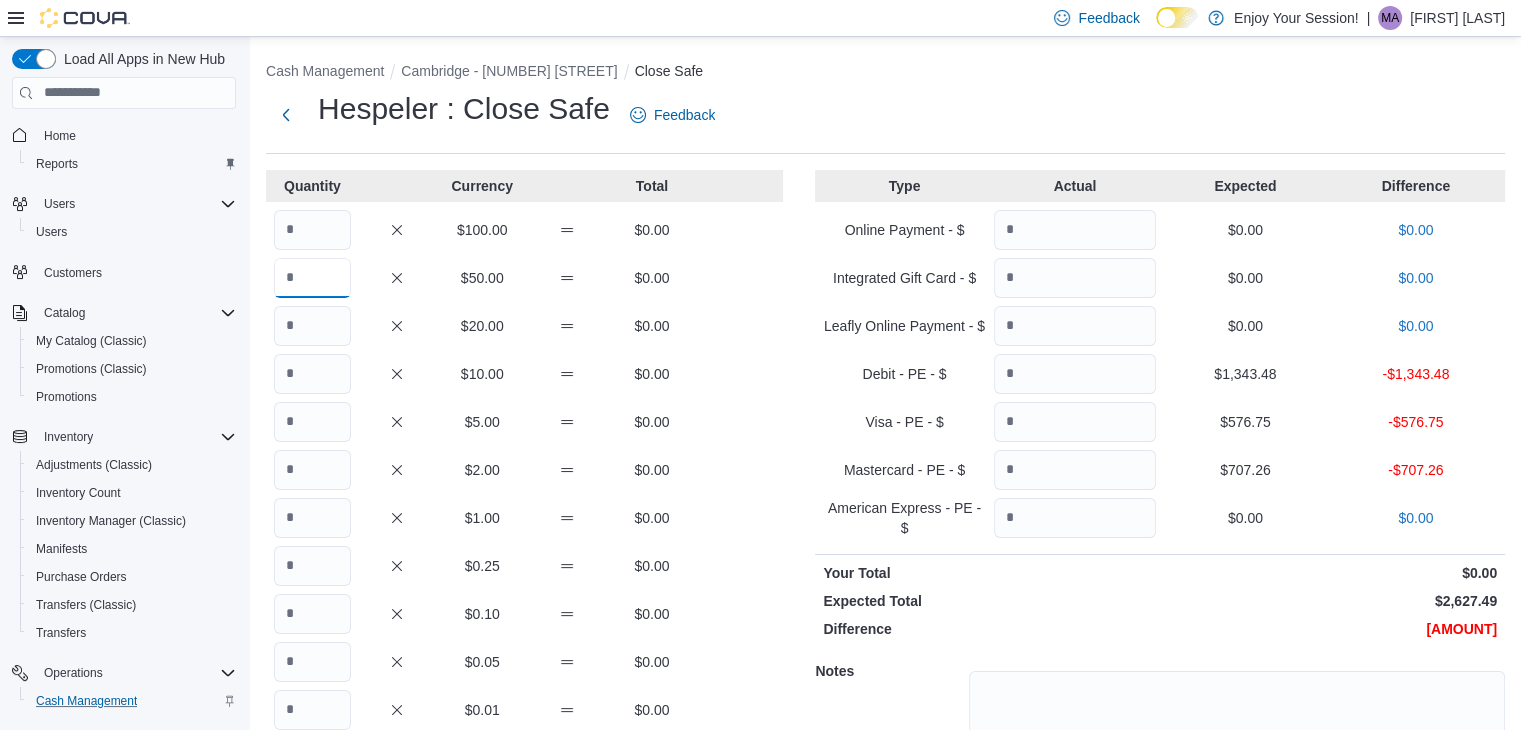 click at bounding box center (312, 278) 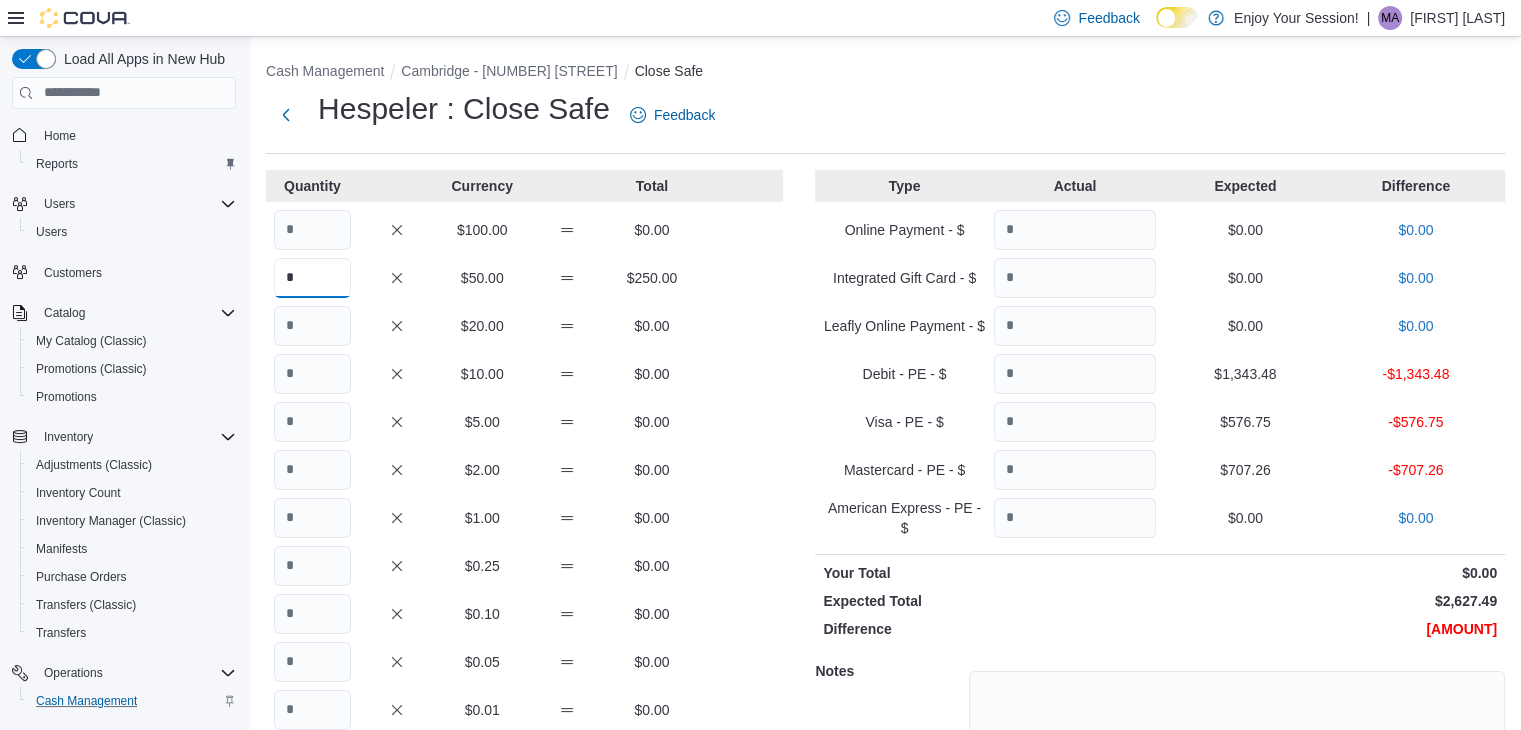 type on "*" 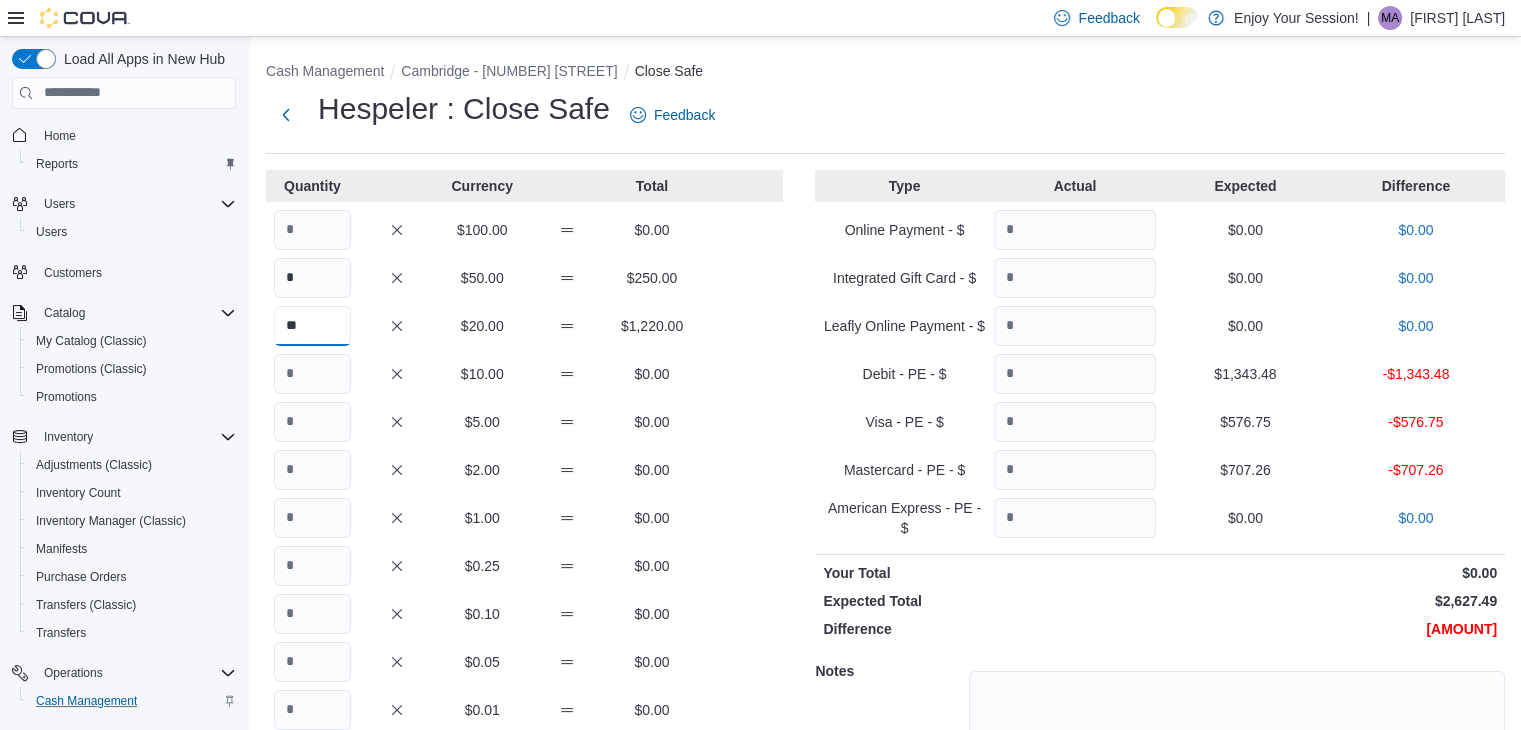 type on "**" 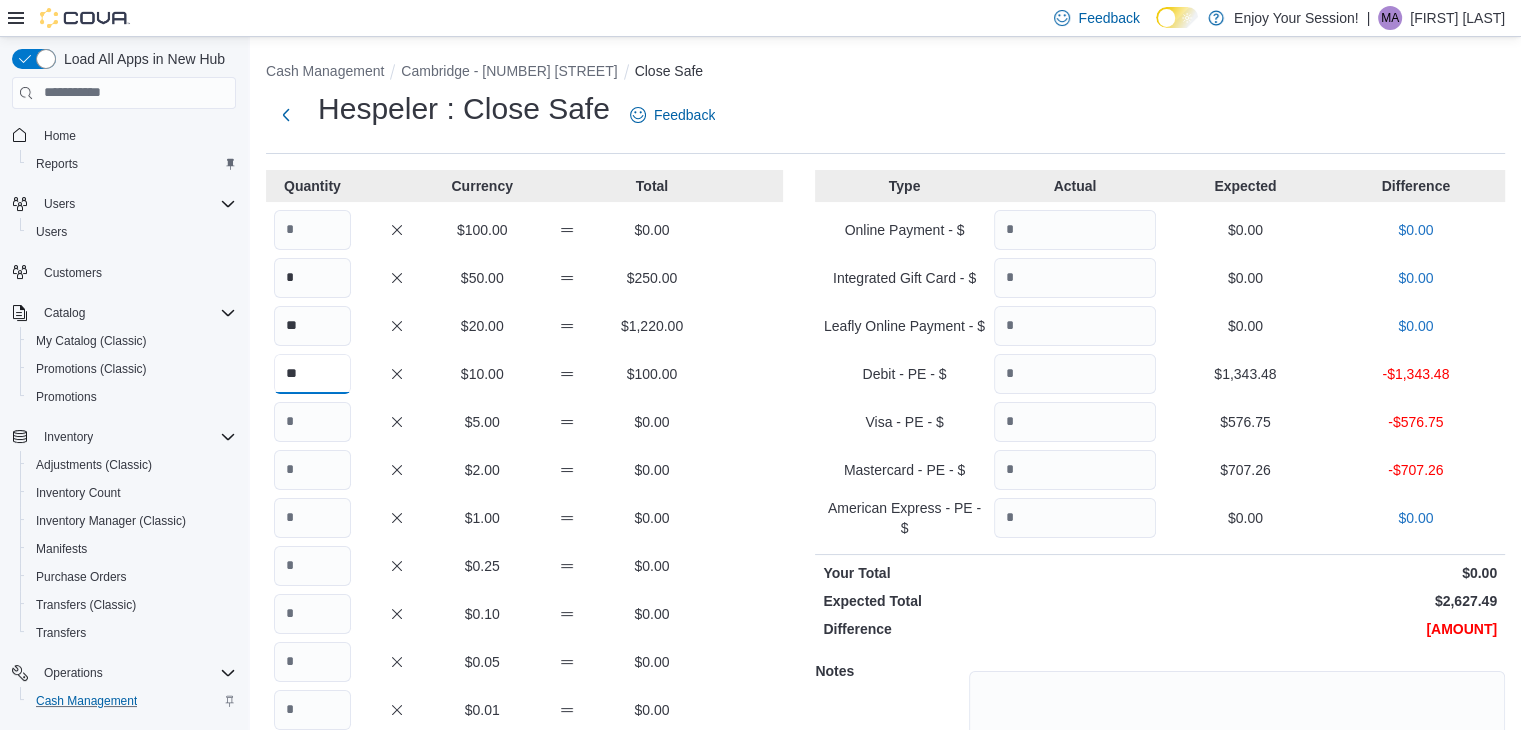 type on "**" 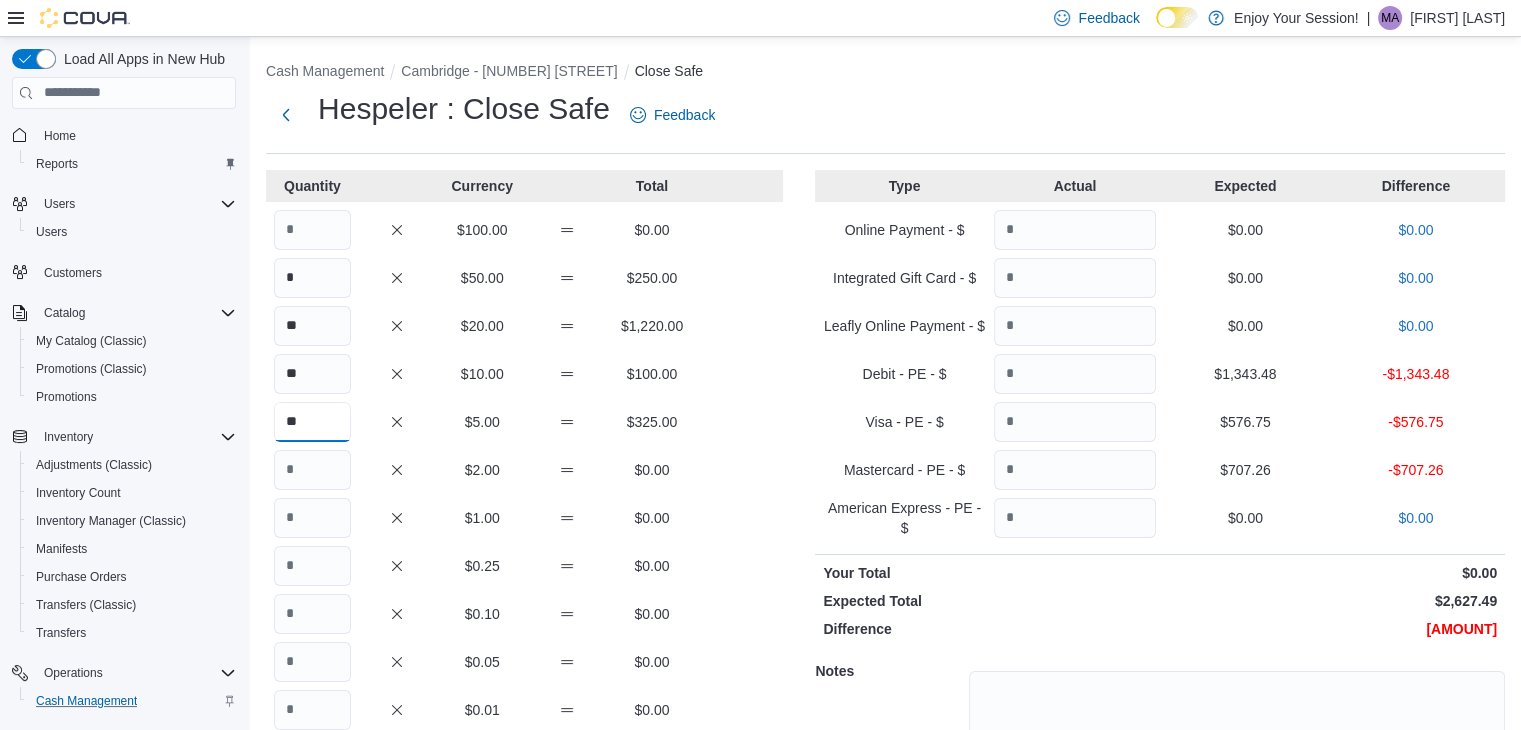 type on "**" 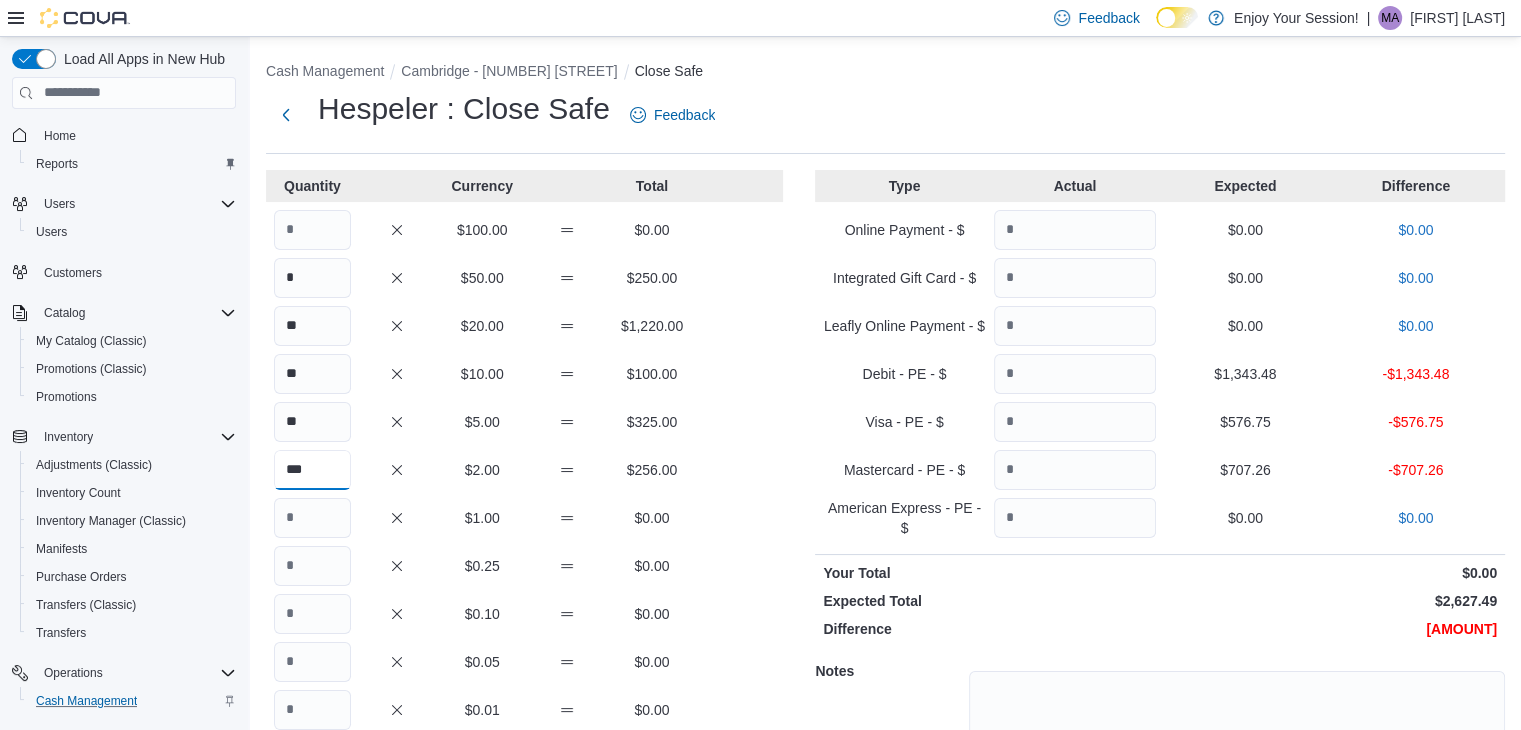 type on "***" 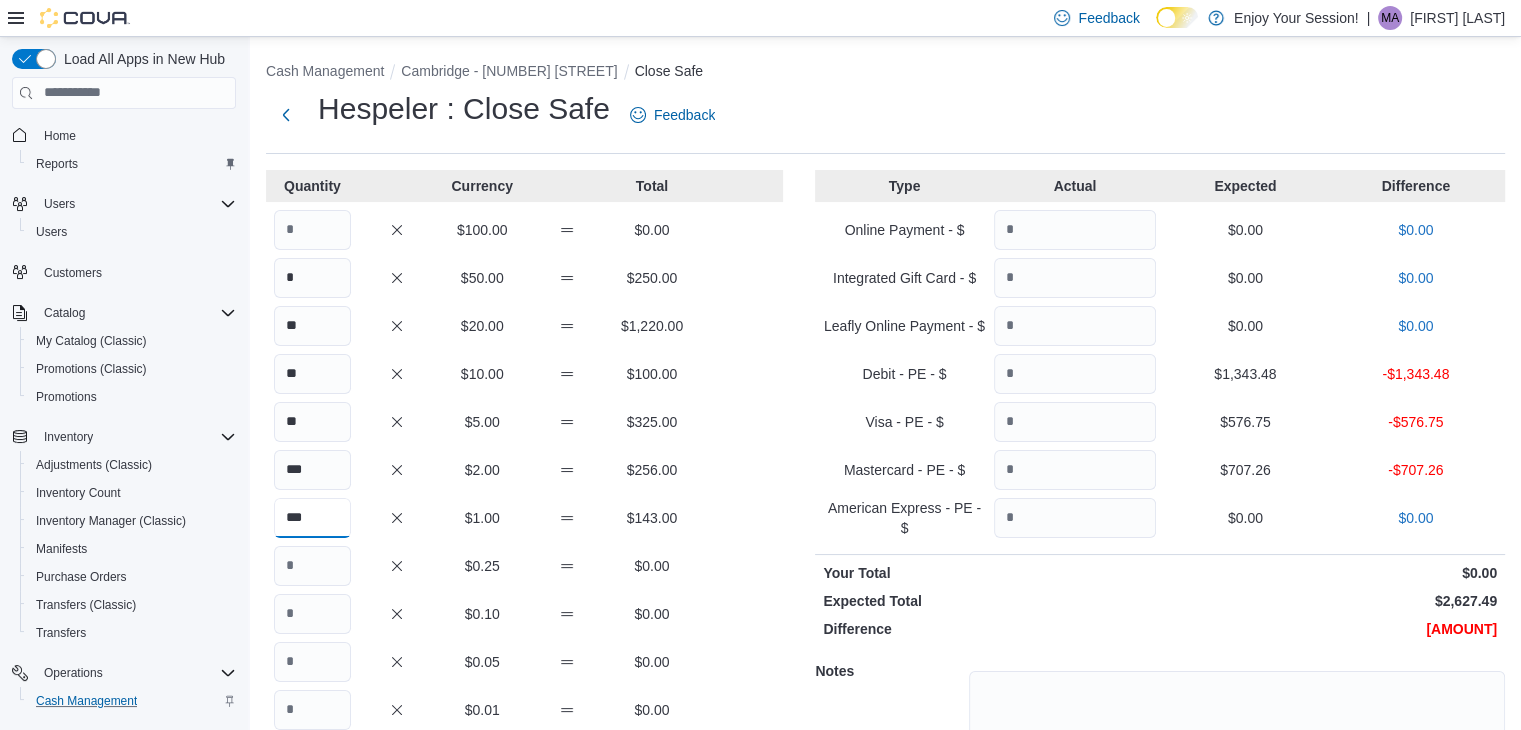type on "***" 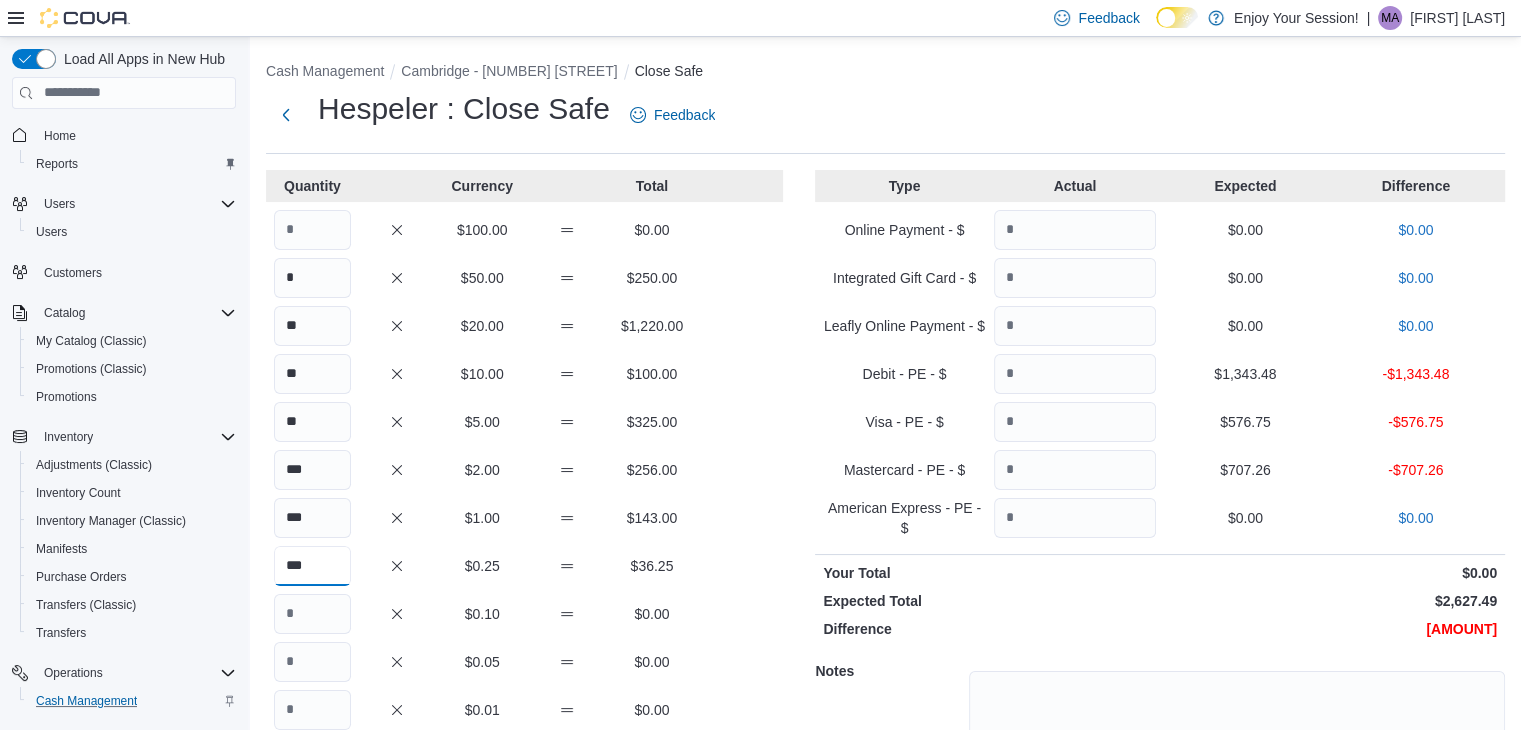 type on "***" 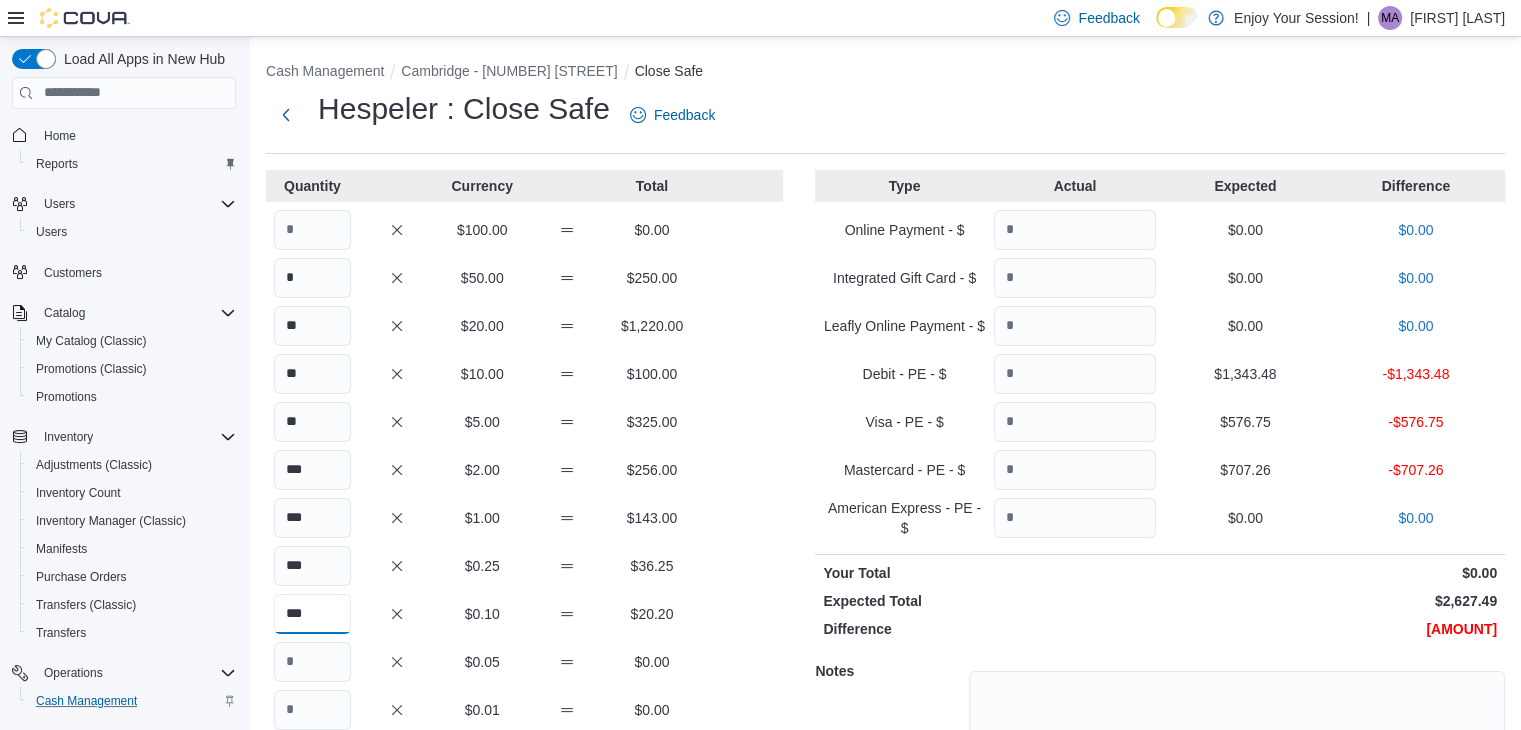 type on "***" 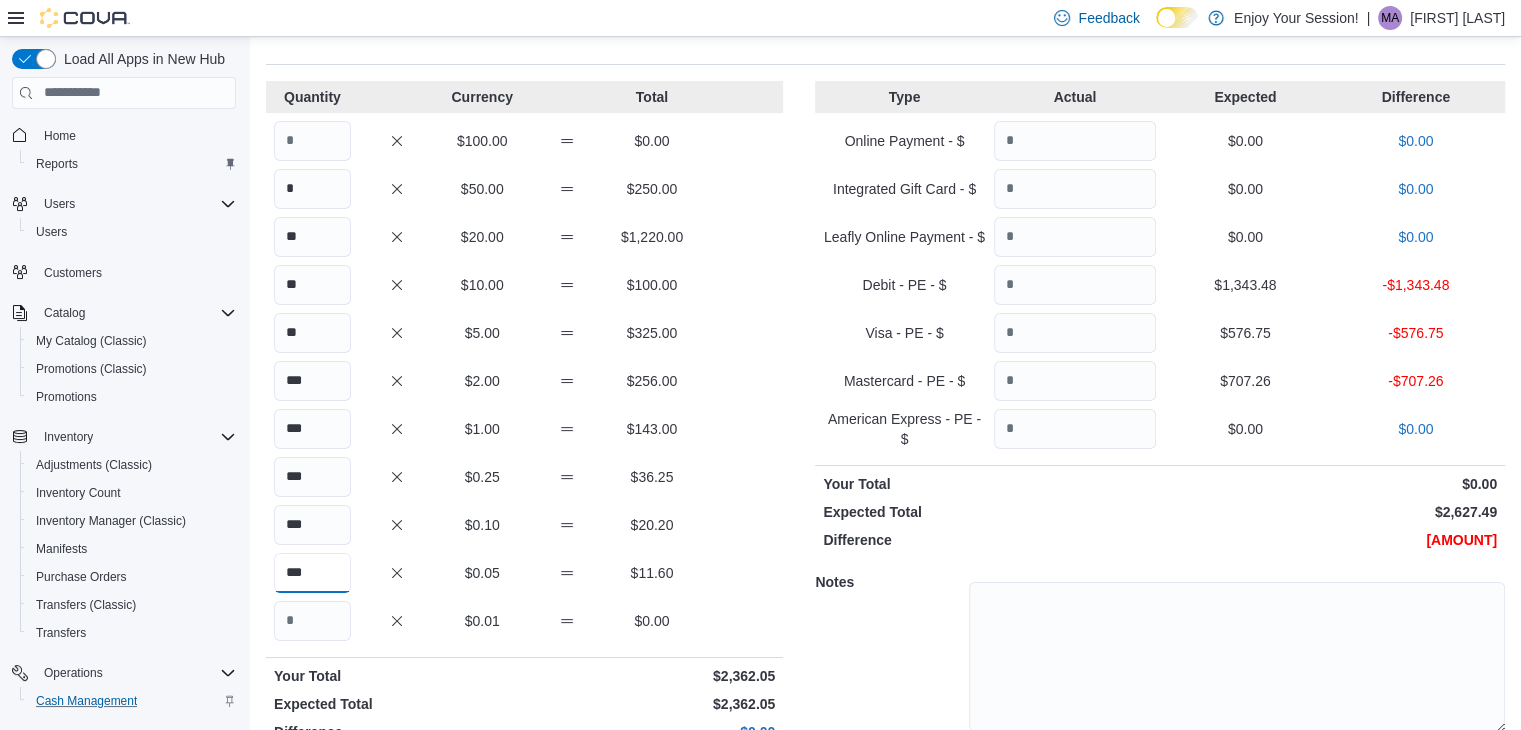 scroll, scrollTop: 0, scrollLeft: 0, axis: both 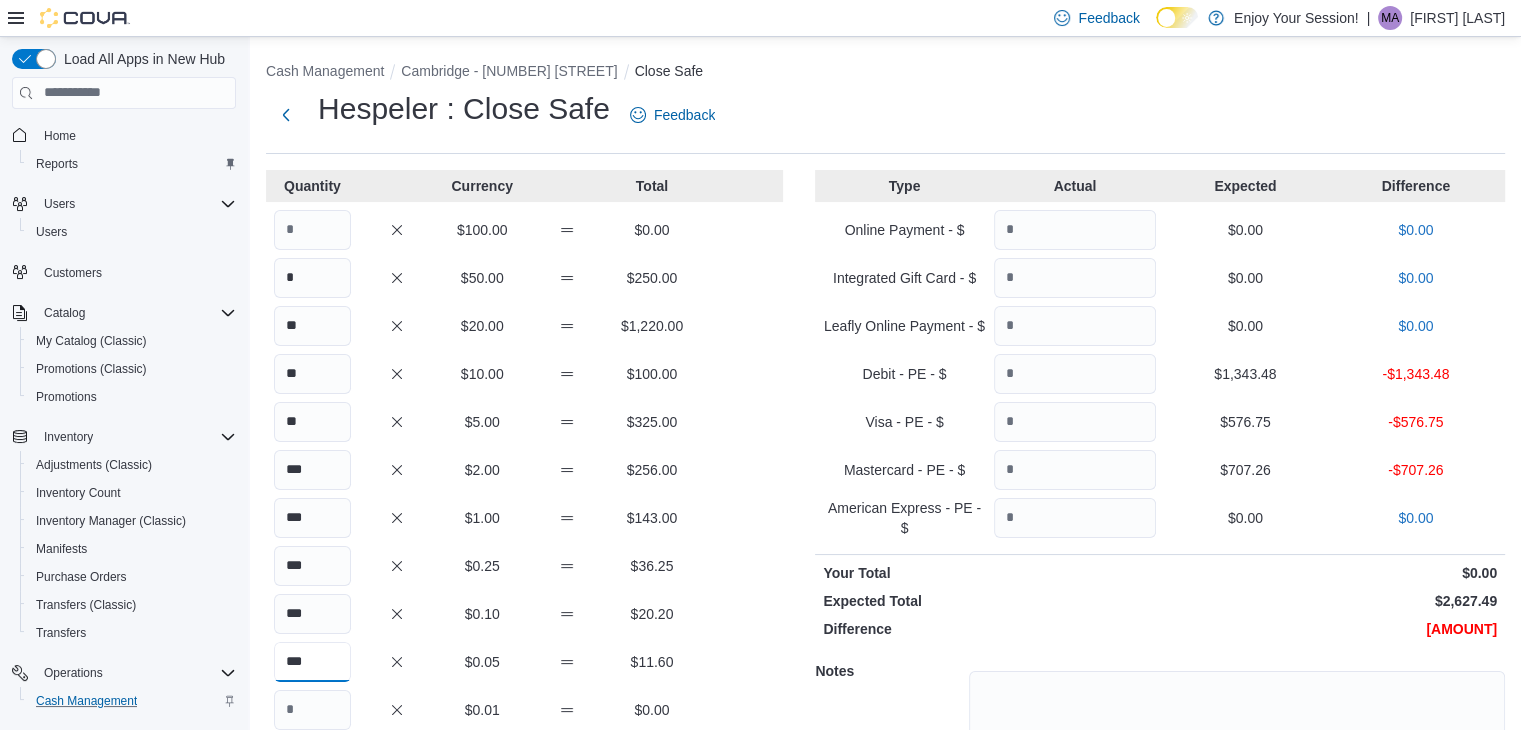type on "***" 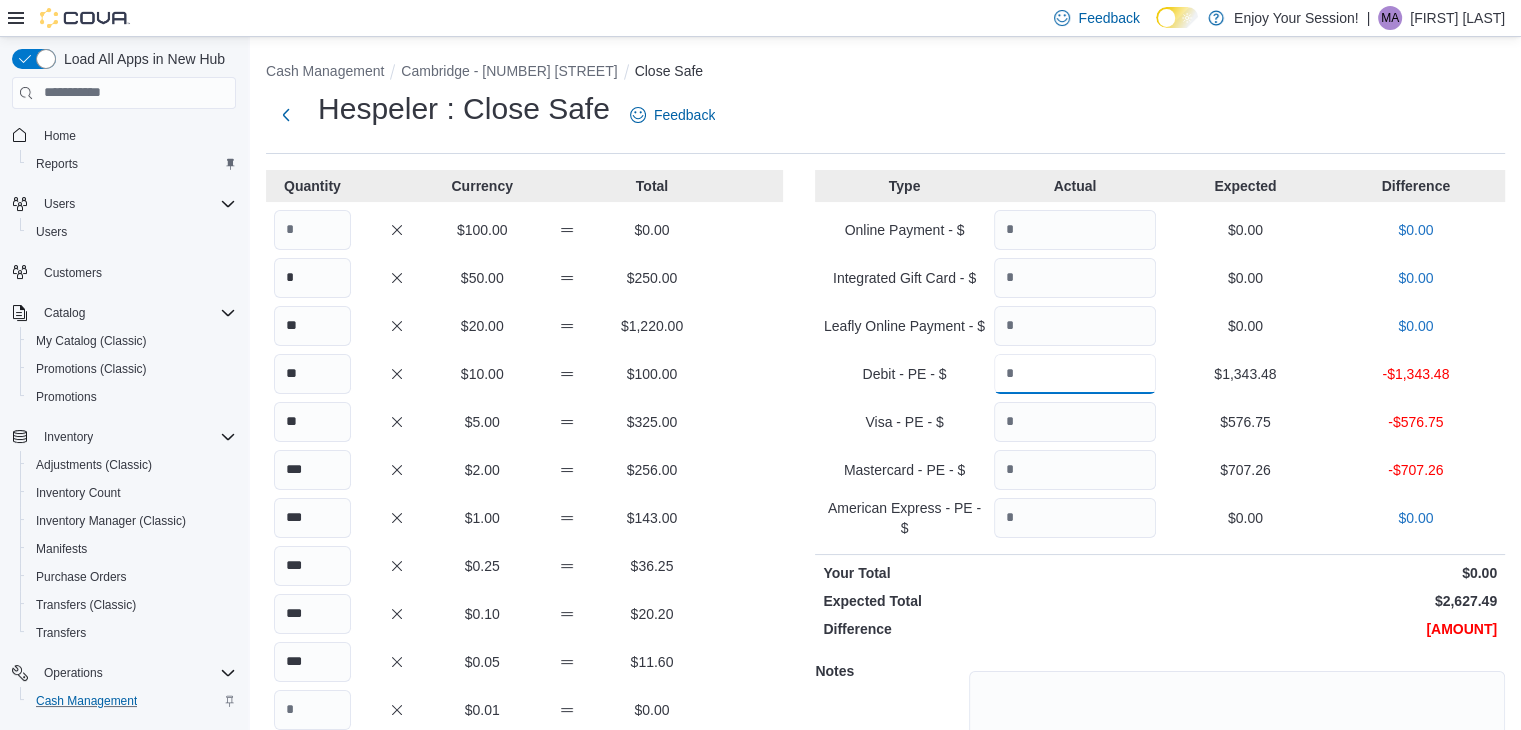 click at bounding box center [1075, 374] 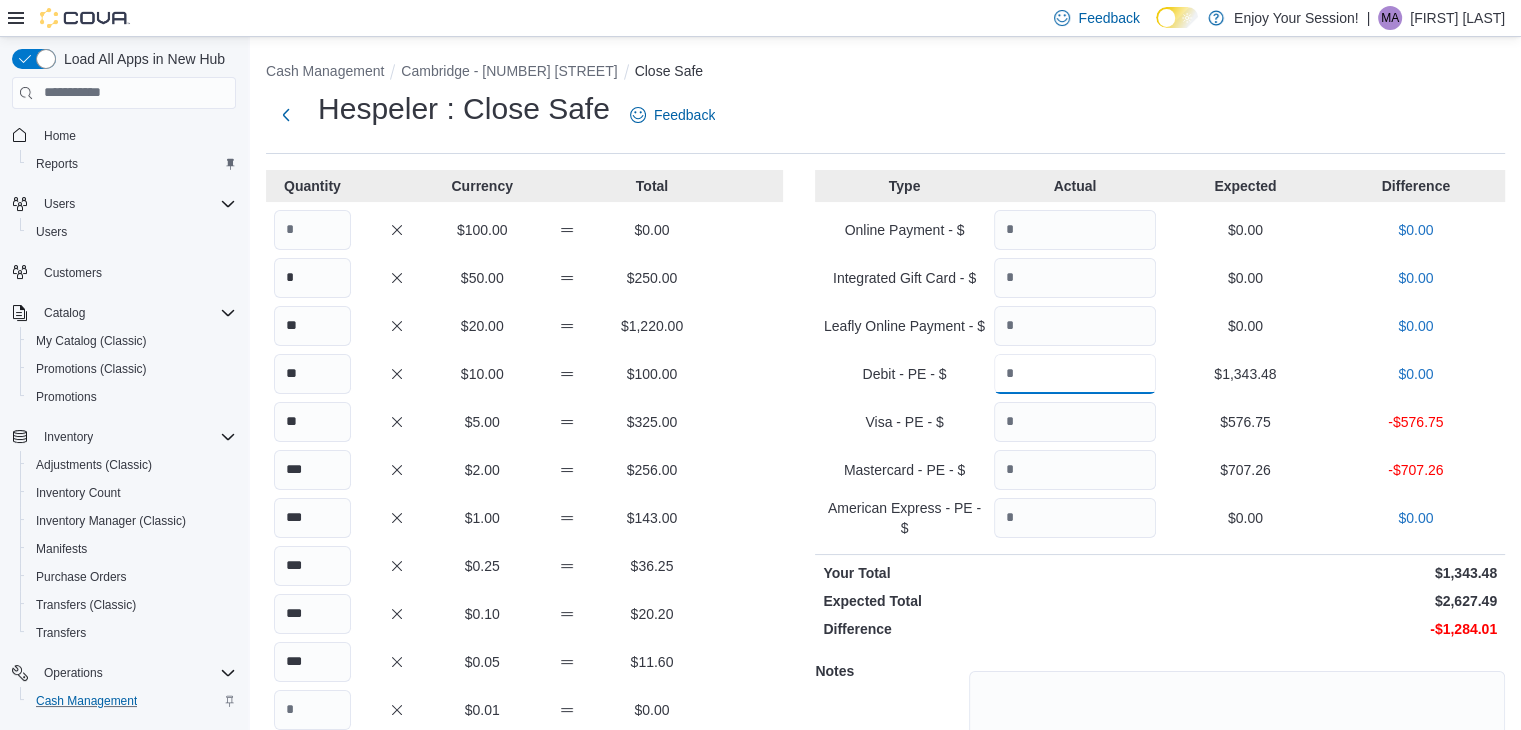 type on "*******" 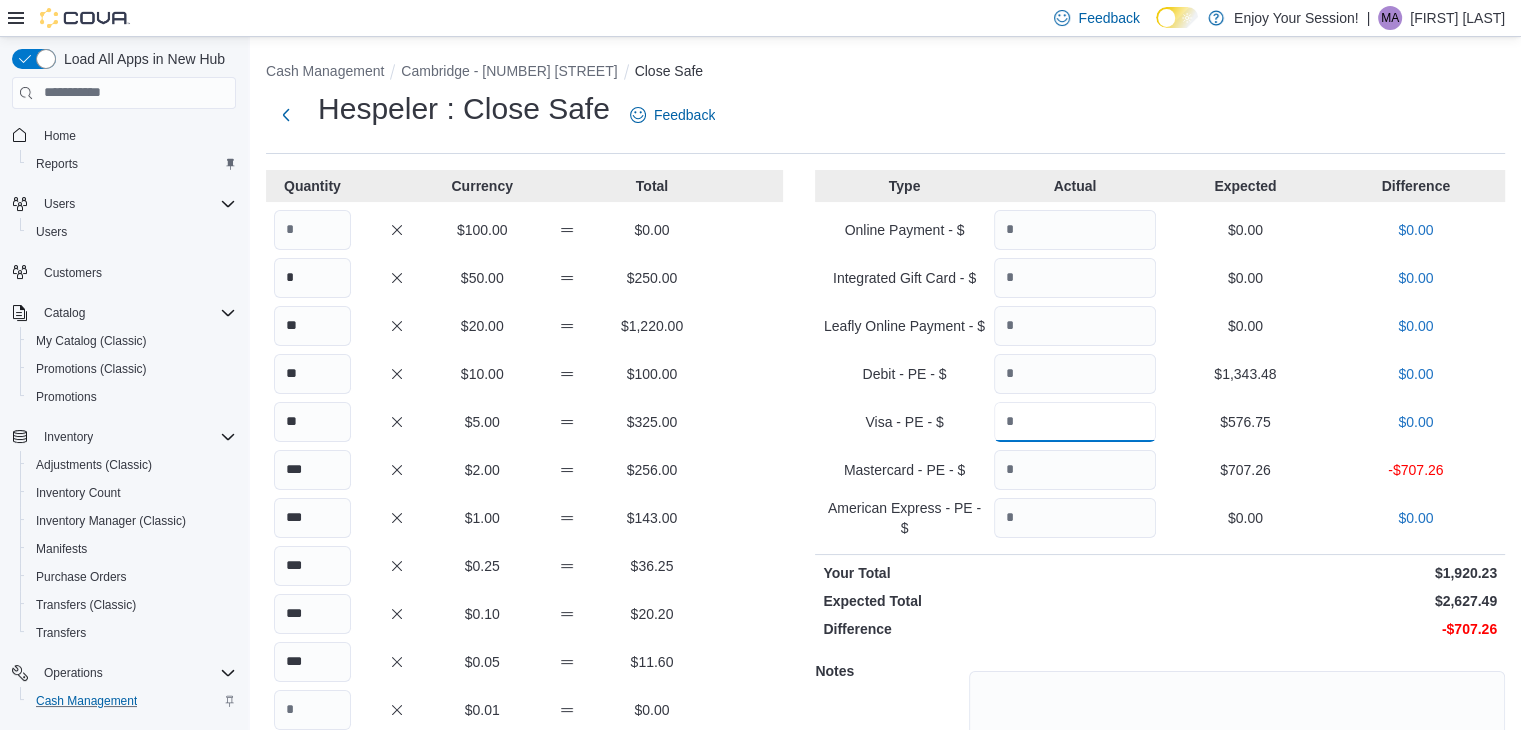 type on "******" 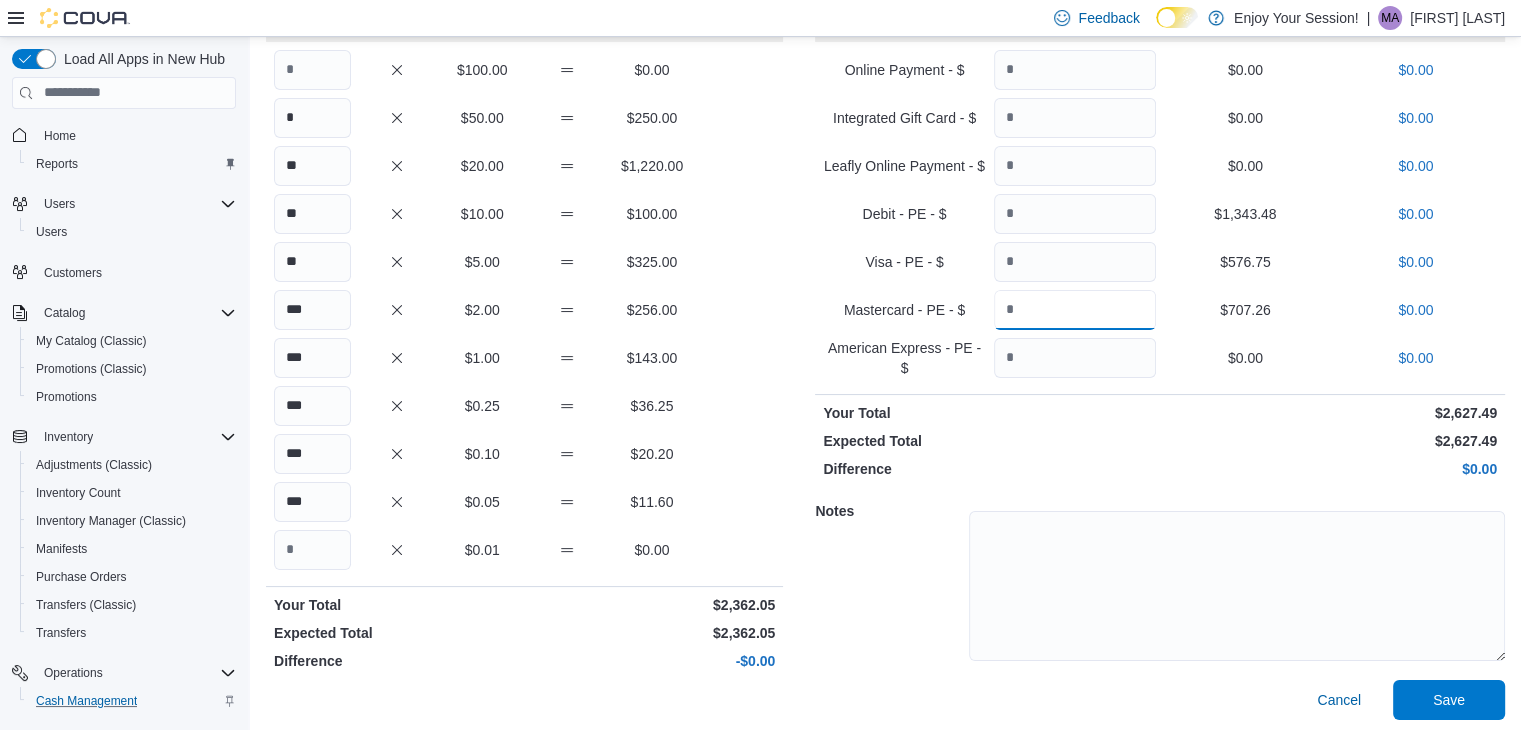 scroll, scrollTop: 166, scrollLeft: 0, axis: vertical 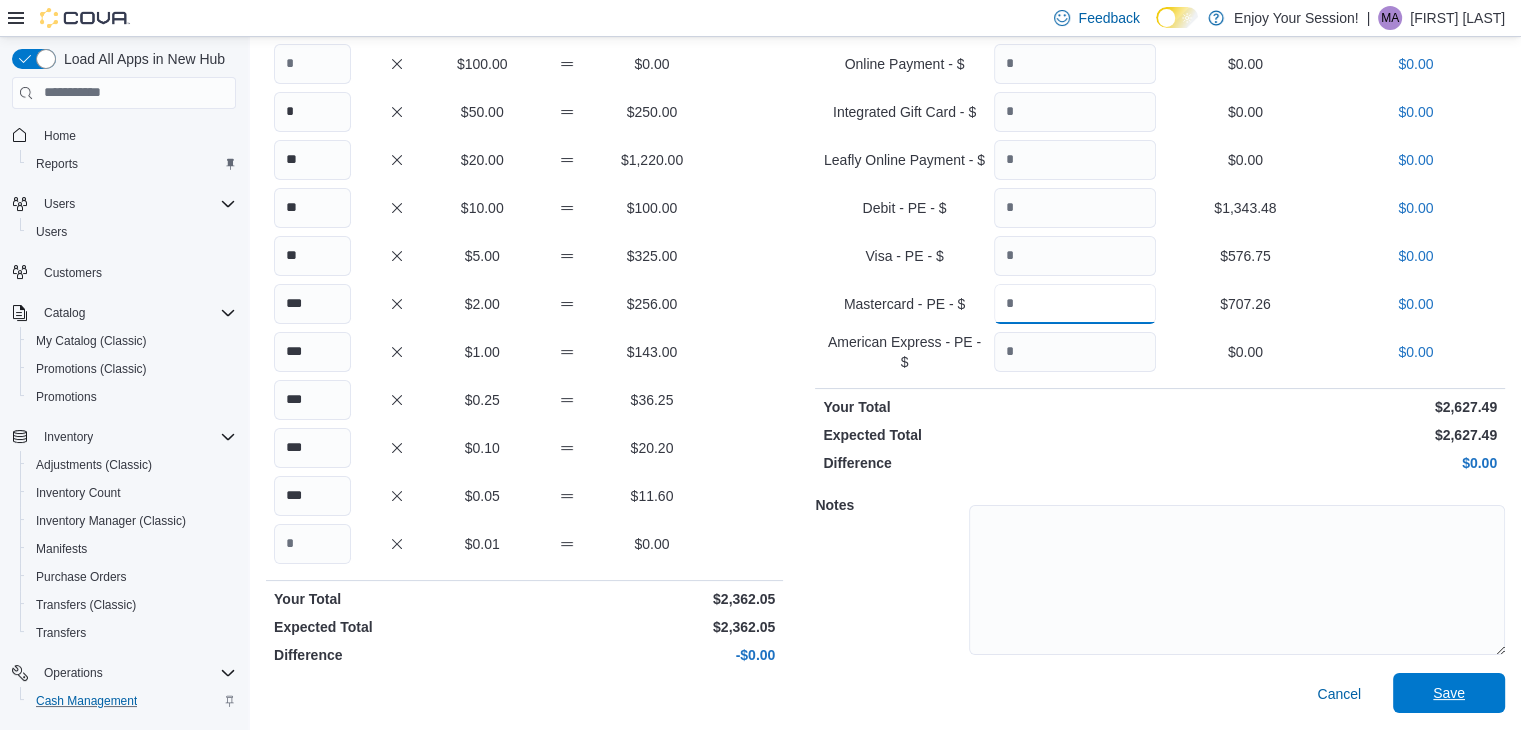 type on "******" 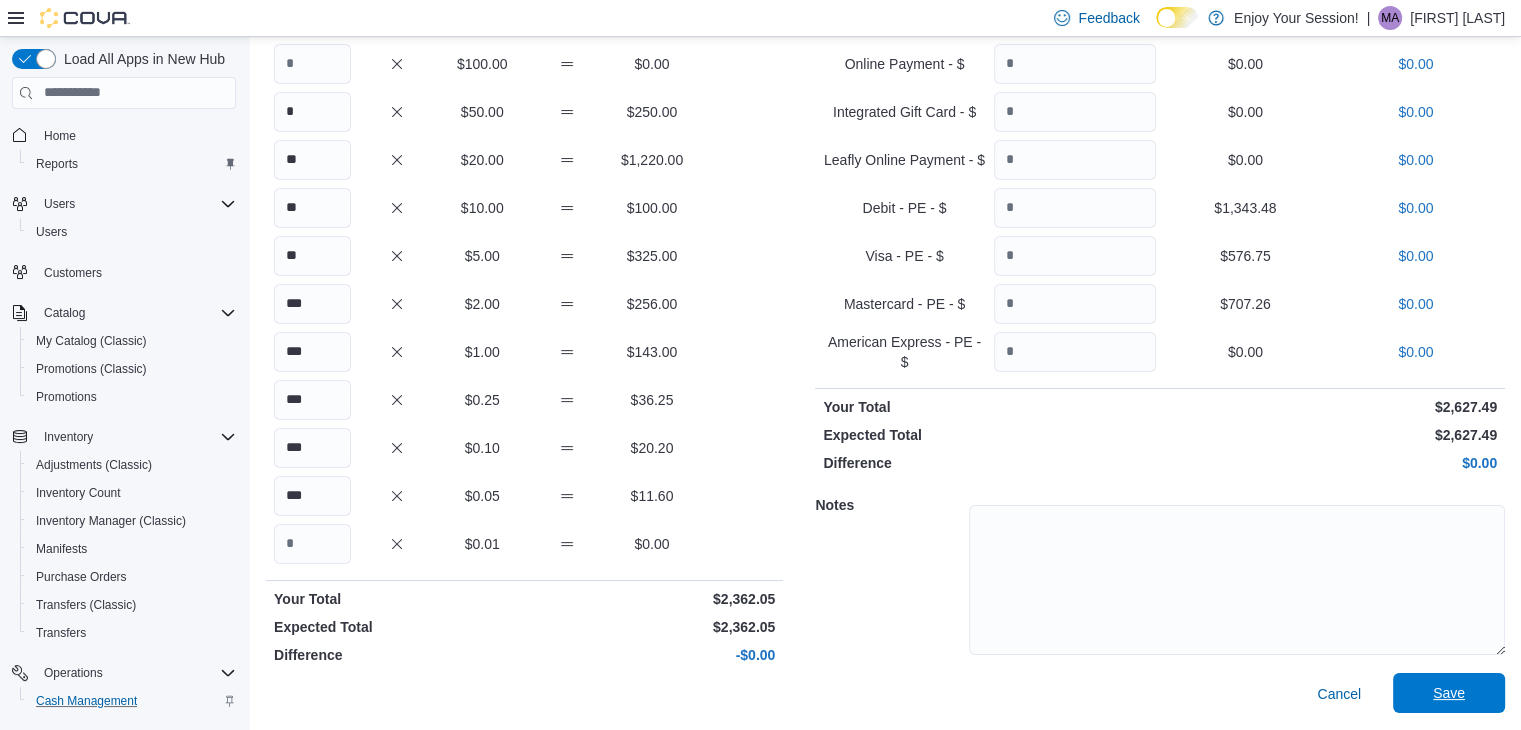 click on "Save" at bounding box center [1449, 693] 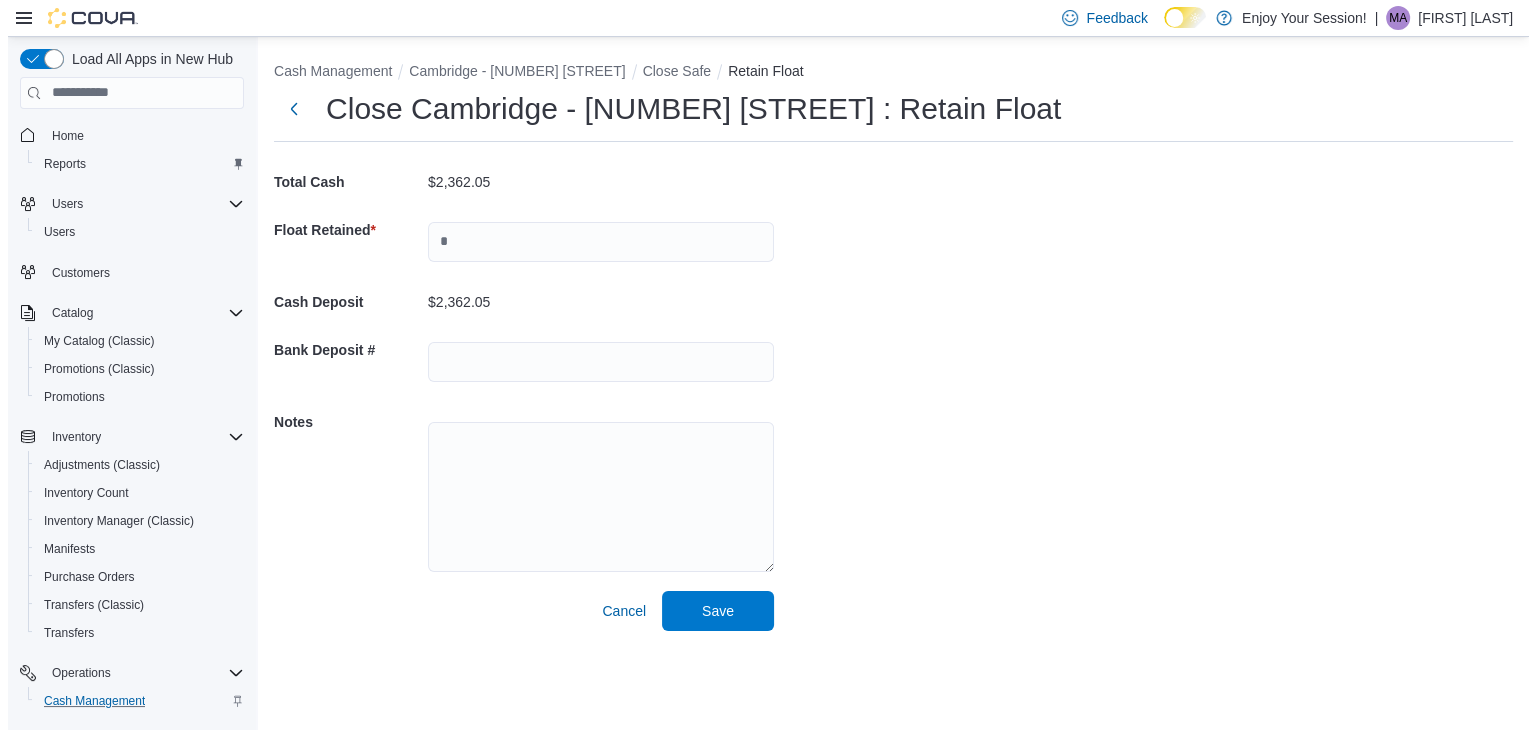 scroll, scrollTop: 0, scrollLeft: 0, axis: both 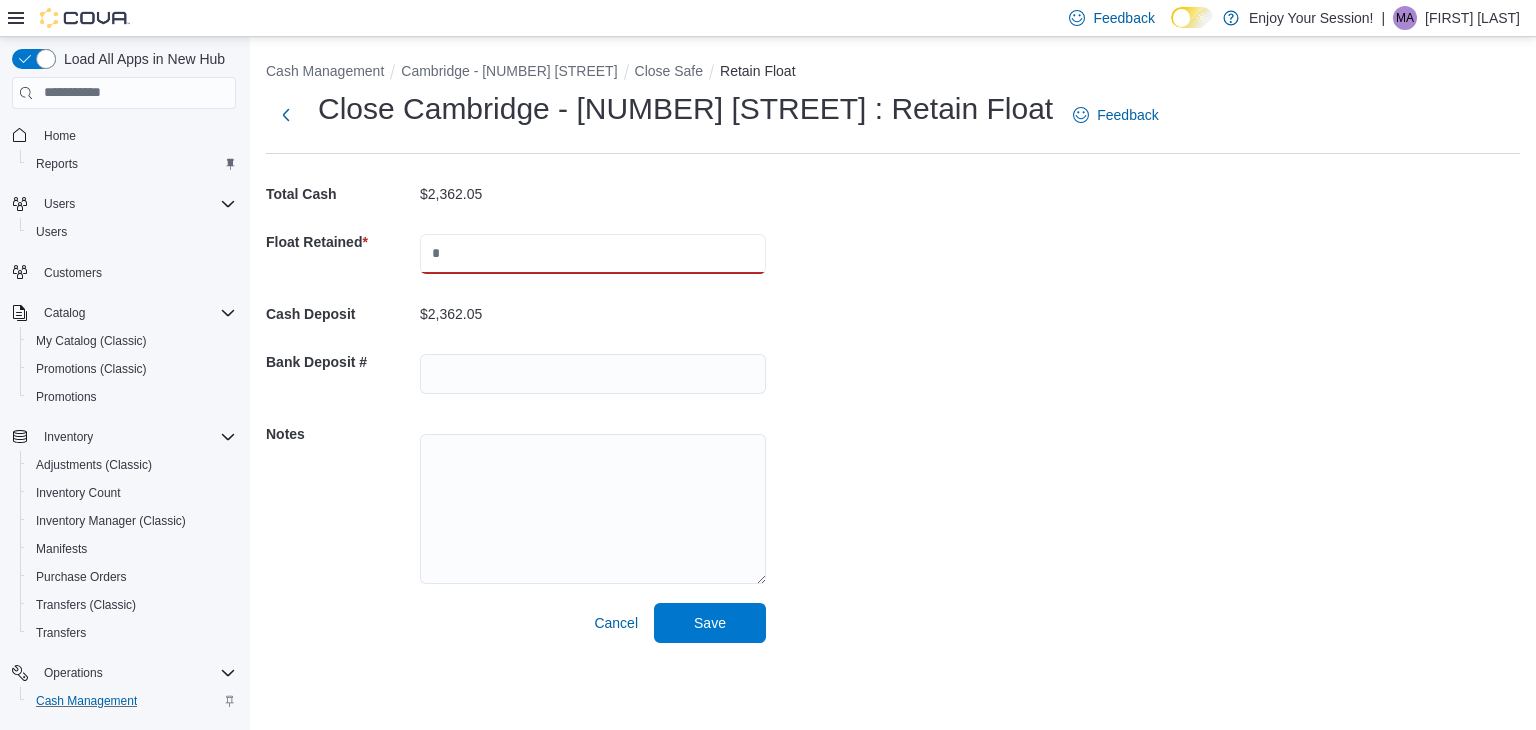 click at bounding box center (593, 254) 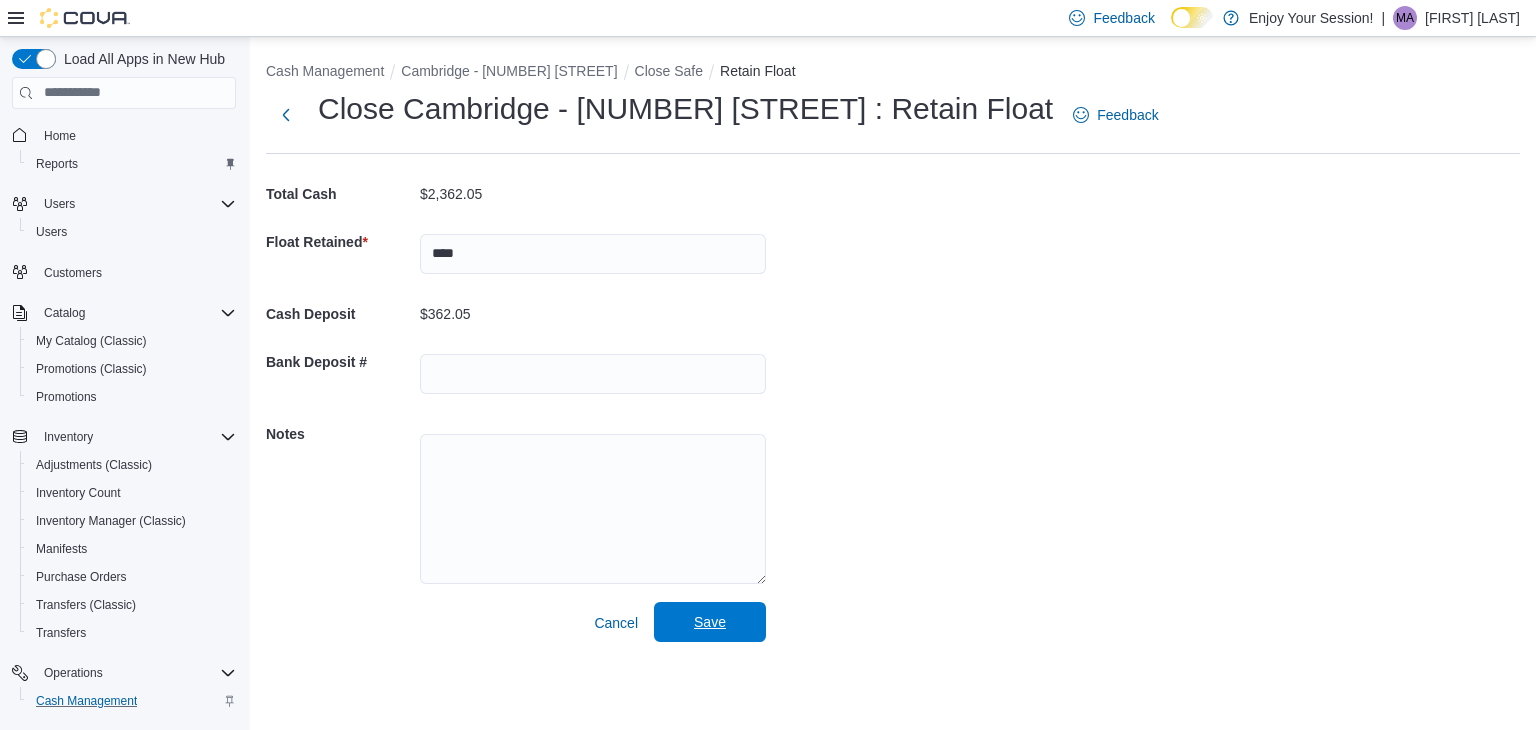 click on "Save" at bounding box center (710, 622) 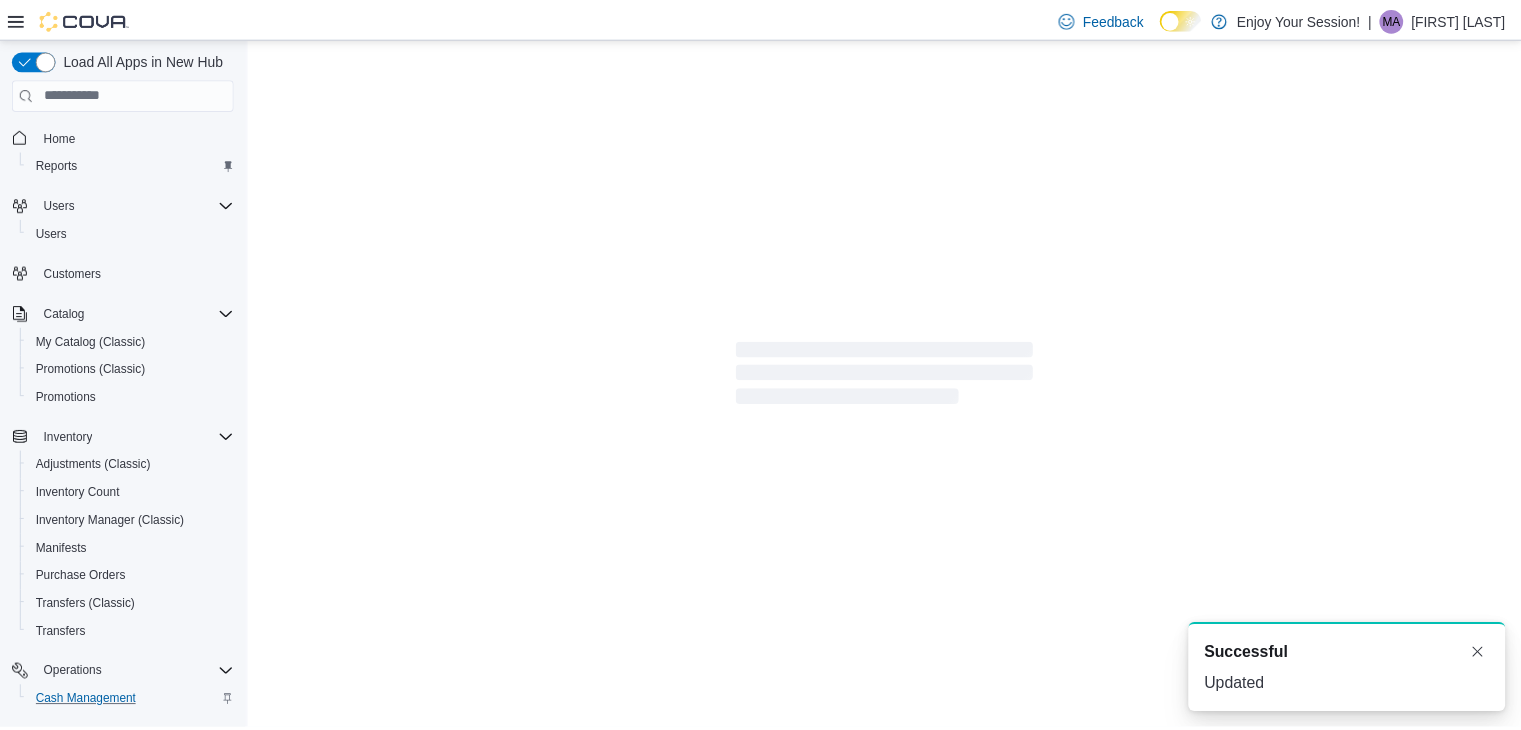 scroll, scrollTop: 0, scrollLeft: 0, axis: both 